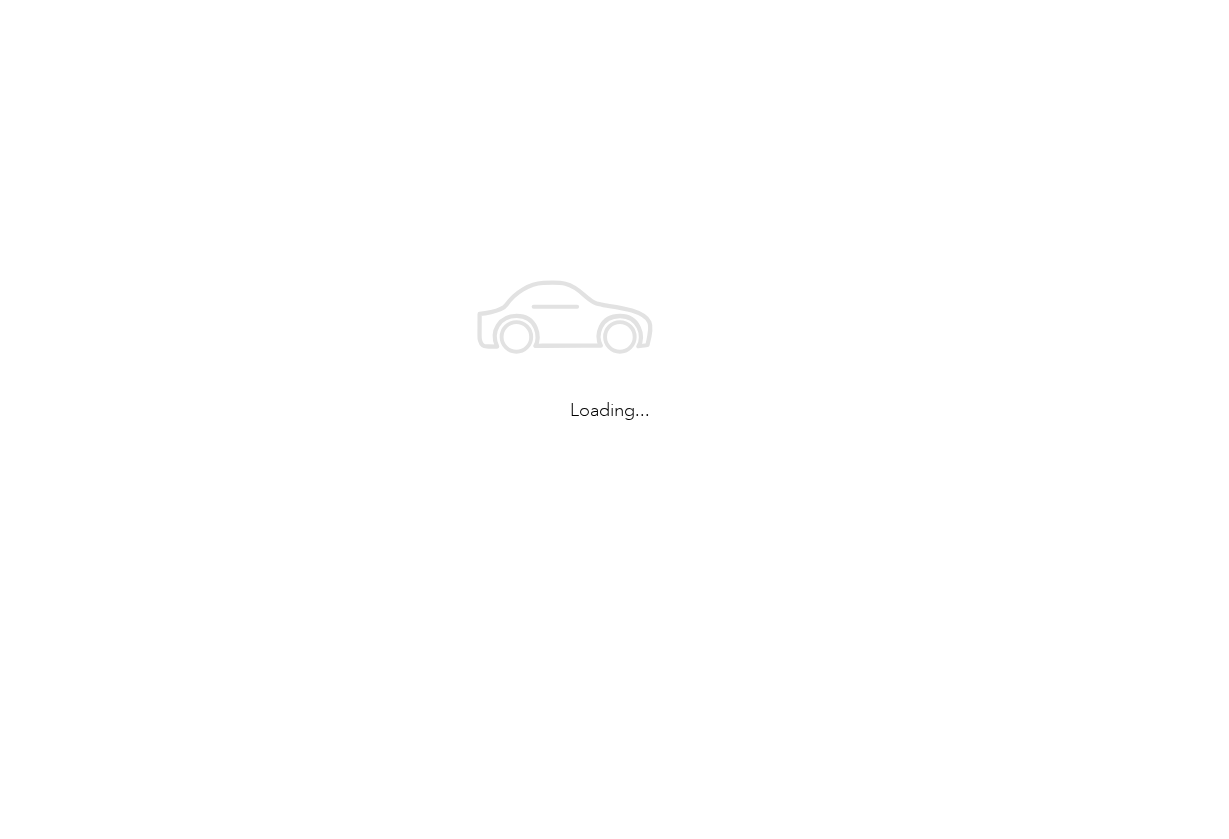 scroll, scrollTop: 0, scrollLeft: 0, axis: both 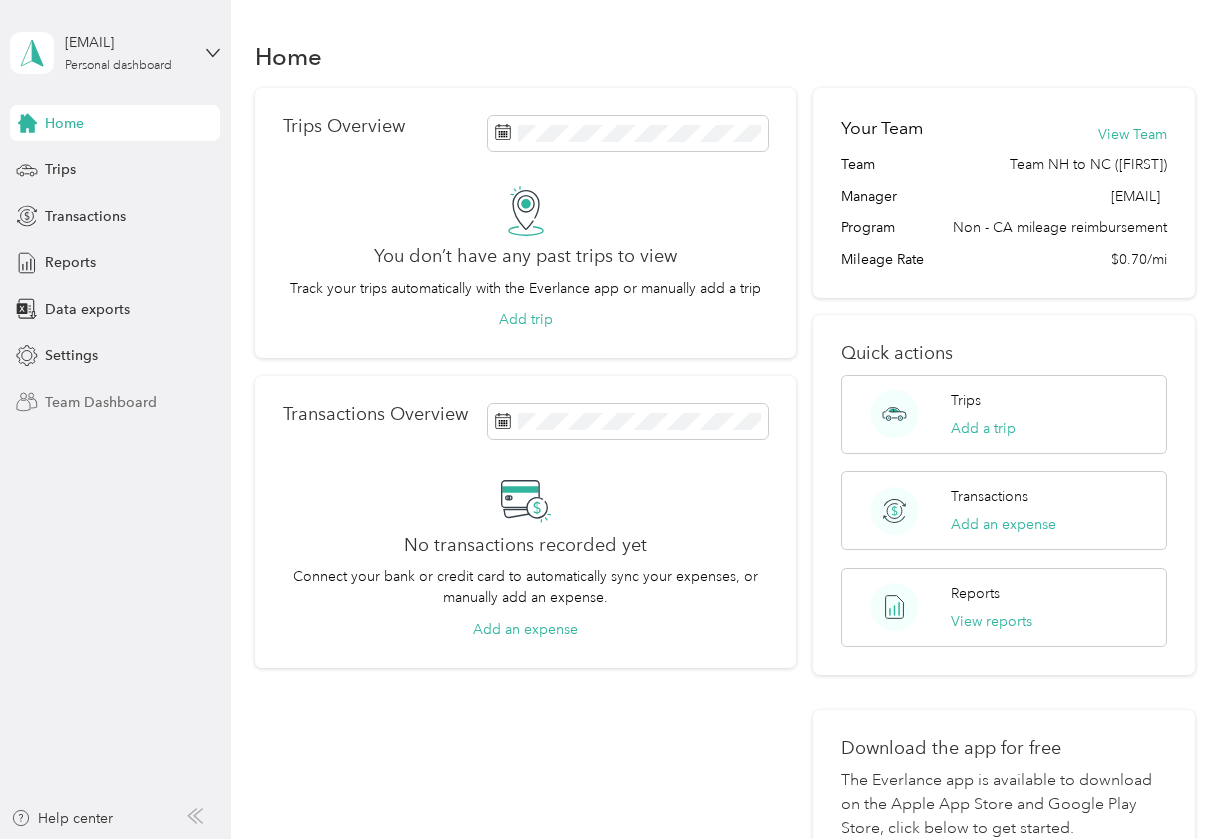 click on "Team Dashboard" at bounding box center [101, 402] 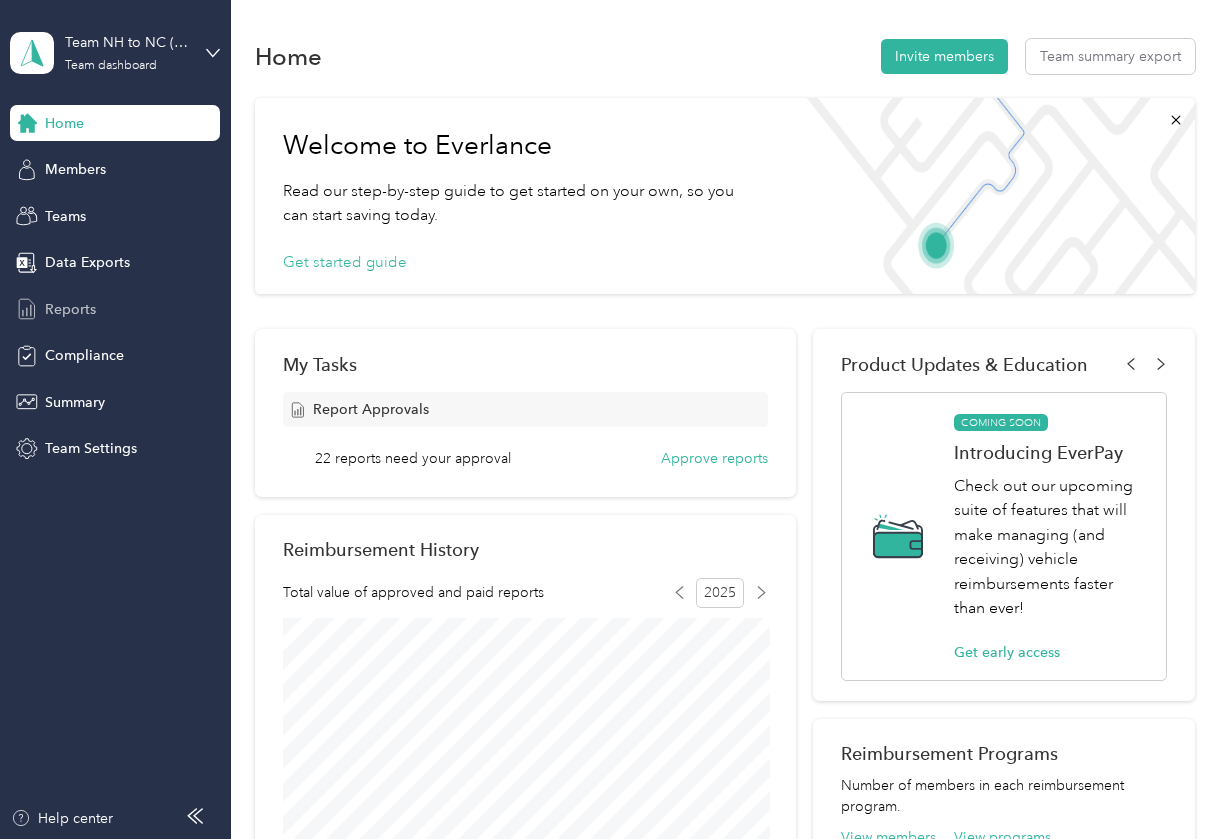 click on "Reports" at bounding box center [70, 309] 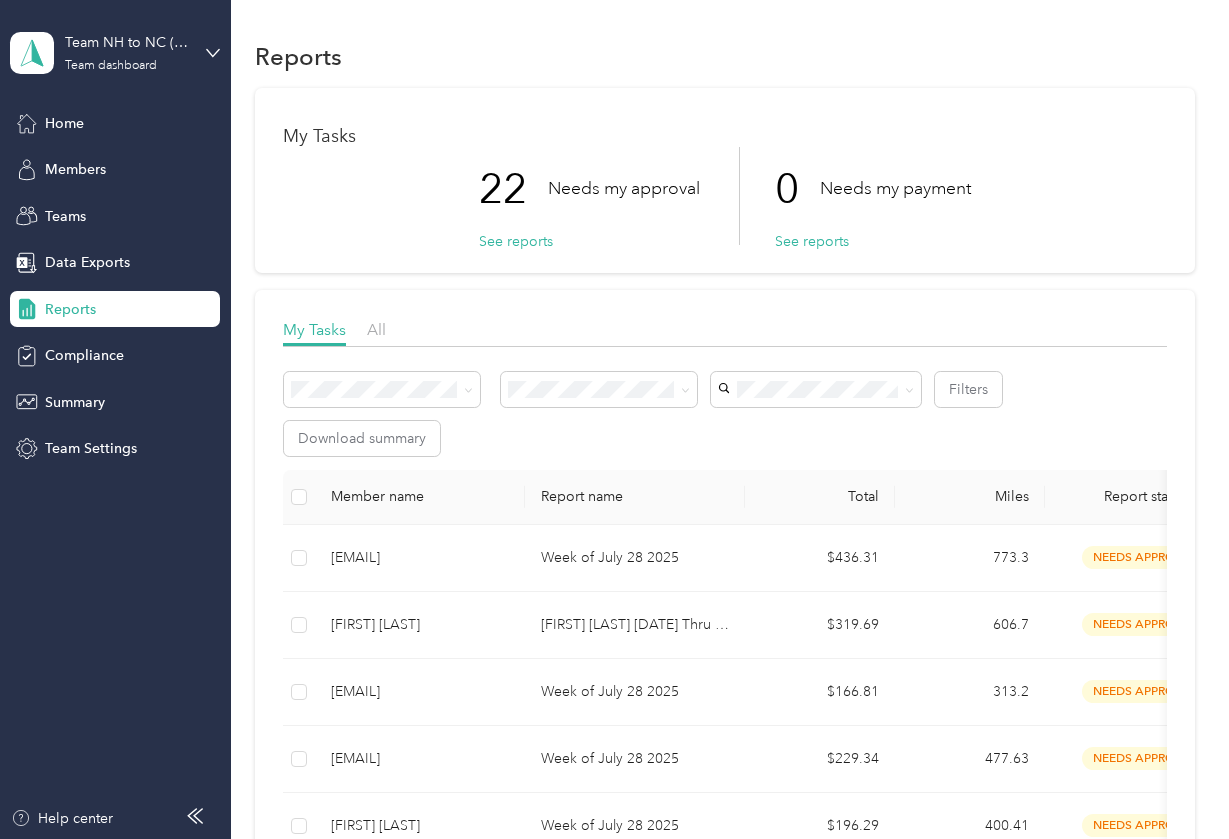 click on "Filters Download summary" at bounding box center (724, 414) 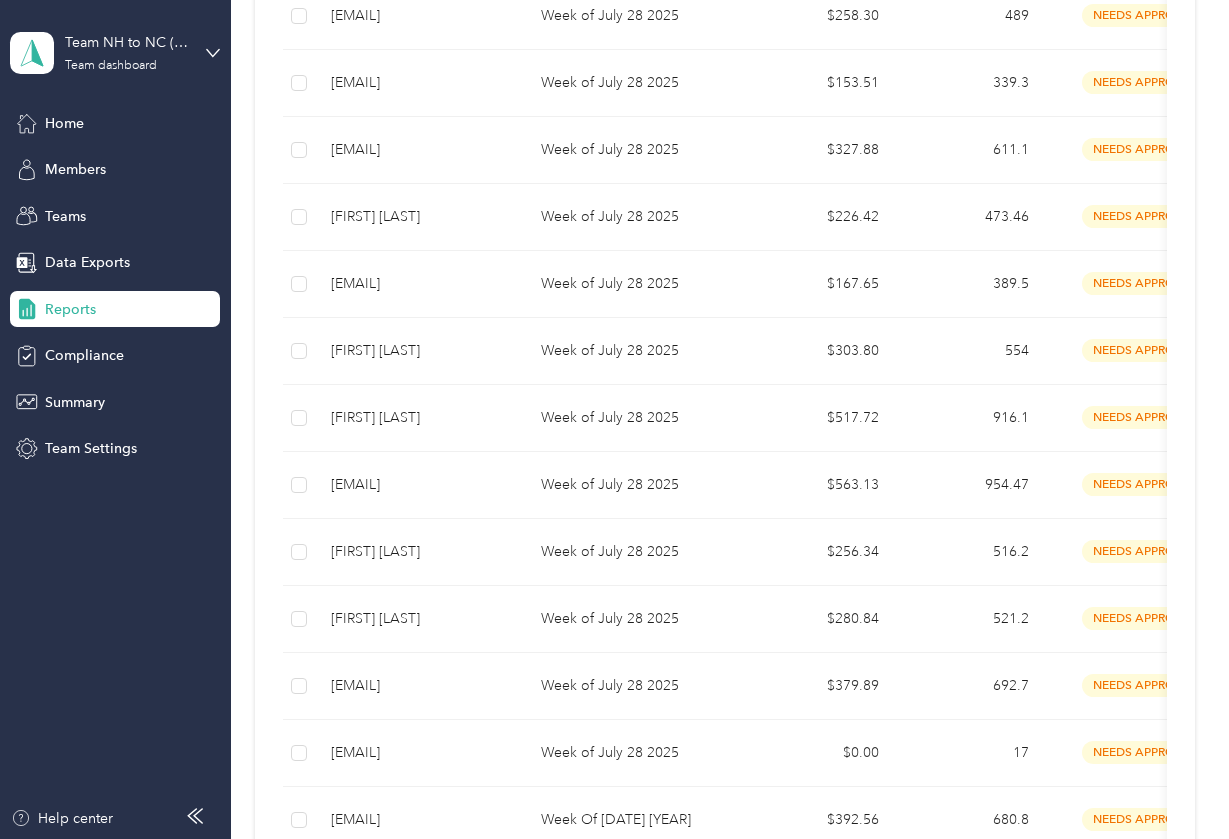 scroll, scrollTop: 949, scrollLeft: 0, axis: vertical 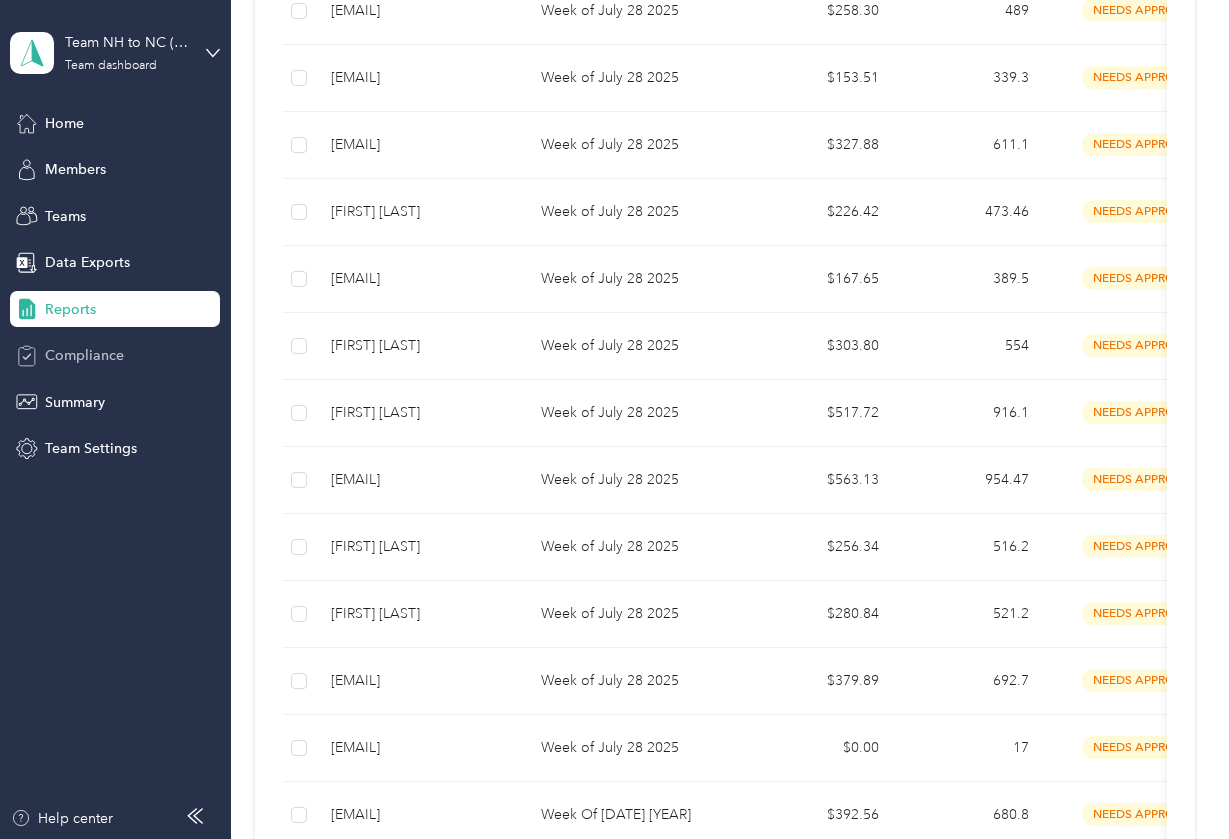 click on "Compliance" at bounding box center [115, 356] 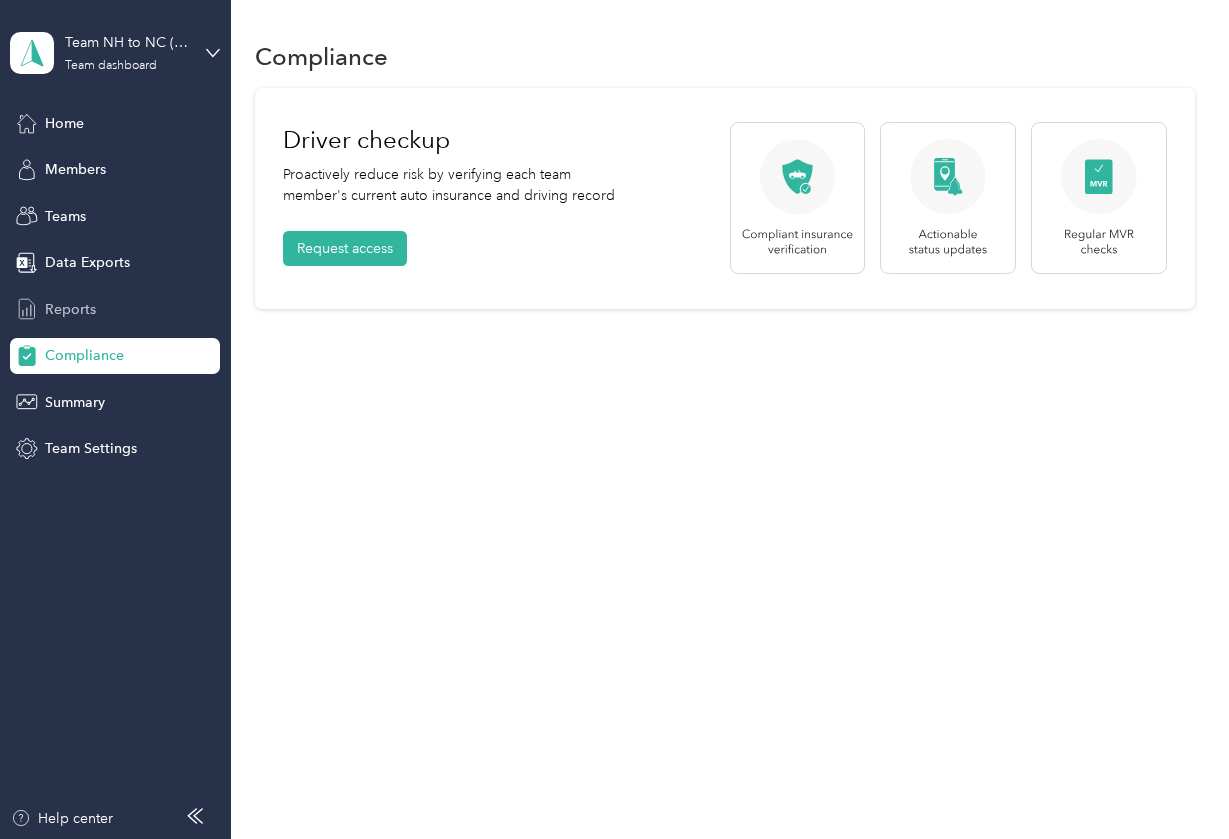 click on "Reports" at bounding box center [70, 309] 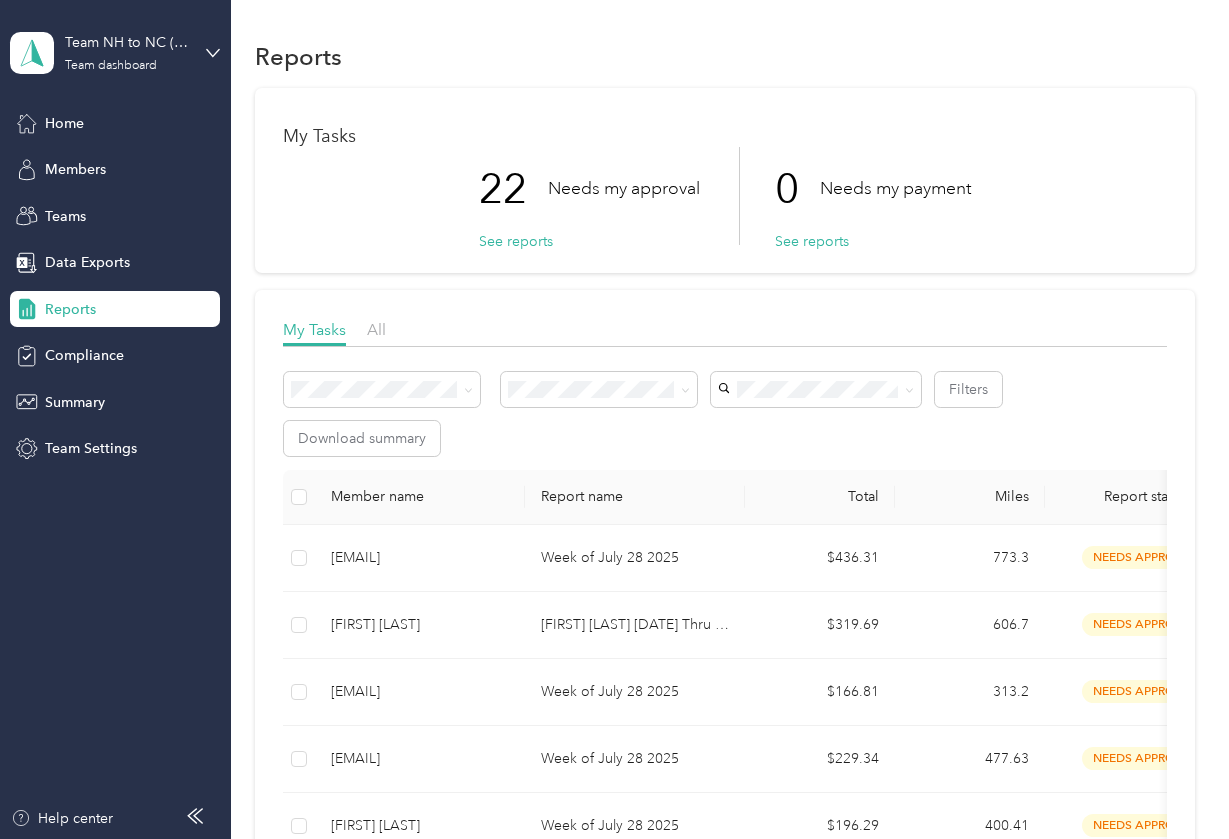 click on "Filters Download summary" at bounding box center [724, 414] 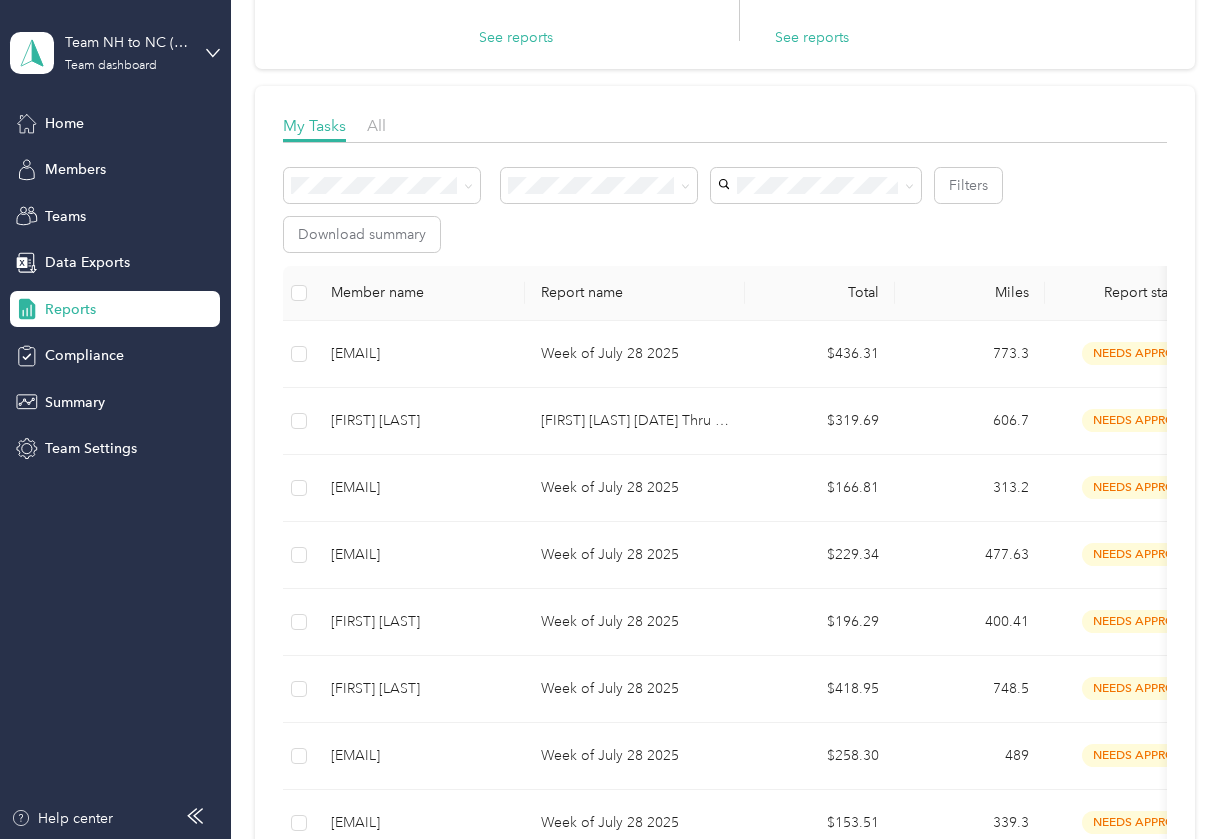 scroll, scrollTop: 192, scrollLeft: 0, axis: vertical 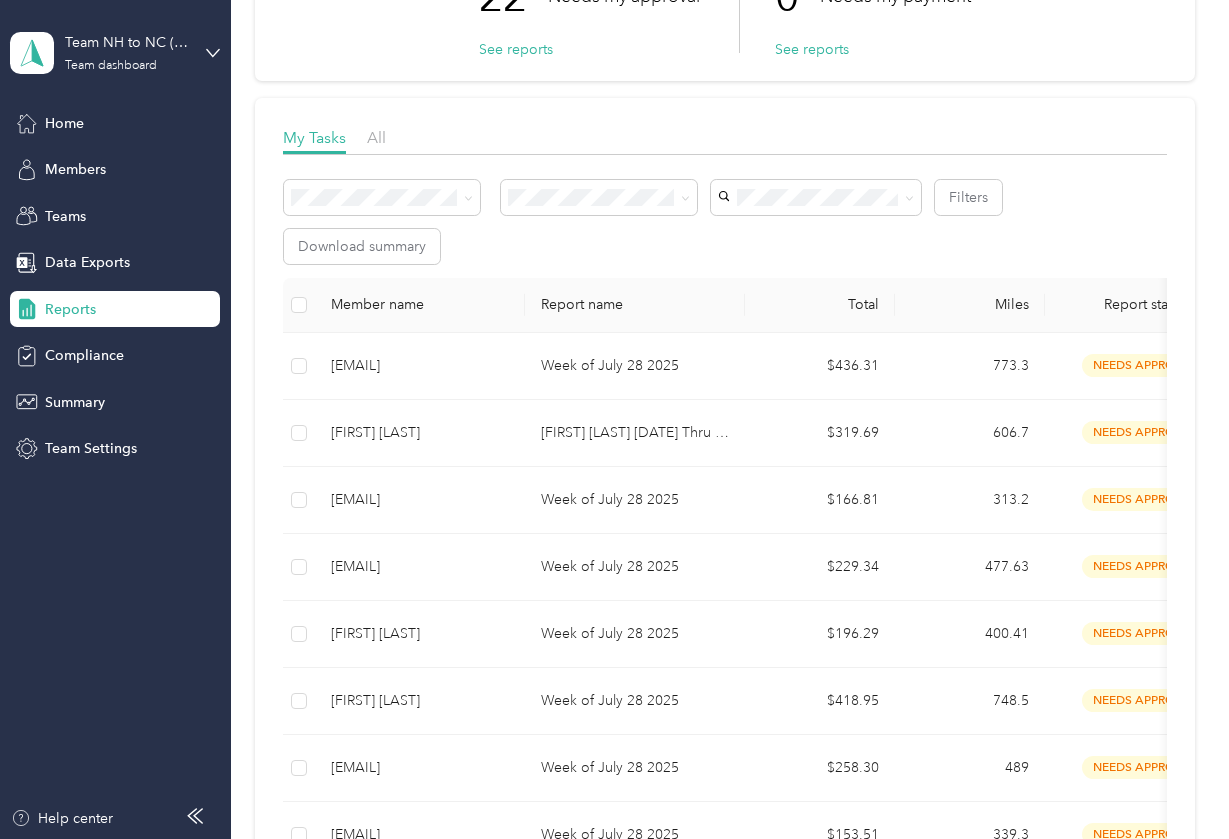 click on "My Tasks All Filters Download summary Member name Report name Total Miles Report status Submitted on Program Approvers                     [EMAIL] Week of [DATE] [YEAR] [PRICE] [NUMBER] needs approval [DATE] Non - CA mileage reimbursement   You    [FIRST] [LAST] [FIRST] [LAST] [DATE] Thru [DATE] [PRICE] [NUMBER] needs approval [DATE] Non - CA mileage reimbursement   You    [EMAIL] Week of [DATE] [YEAR] [PRICE] [NUMBER] needs approval [DATE] Non - CA mileage reimbursement   You    [EMAIL] Week of [DATE] [YEAR] [PRICE] [NUMBER] needs approval [DATE] Non - CA mileage reimbursement   You    [FIRST] [LAST] Week of [DATE] [YEAR] [PRICE] [NUMBER] needs approval [DATE] Non - CA mileage reimbursement   You    [FIRST] [LAST] Week of [DATE] [YEAR] [PRICE] [NUMBER] needs approval [DATE] Non - CA mileage reimbursement   You    [EMAIL] Week of [DATE] [YEAR] [PRICE] [NUMBER] needs approval [DATE]" at bounding box center (724, 1099) 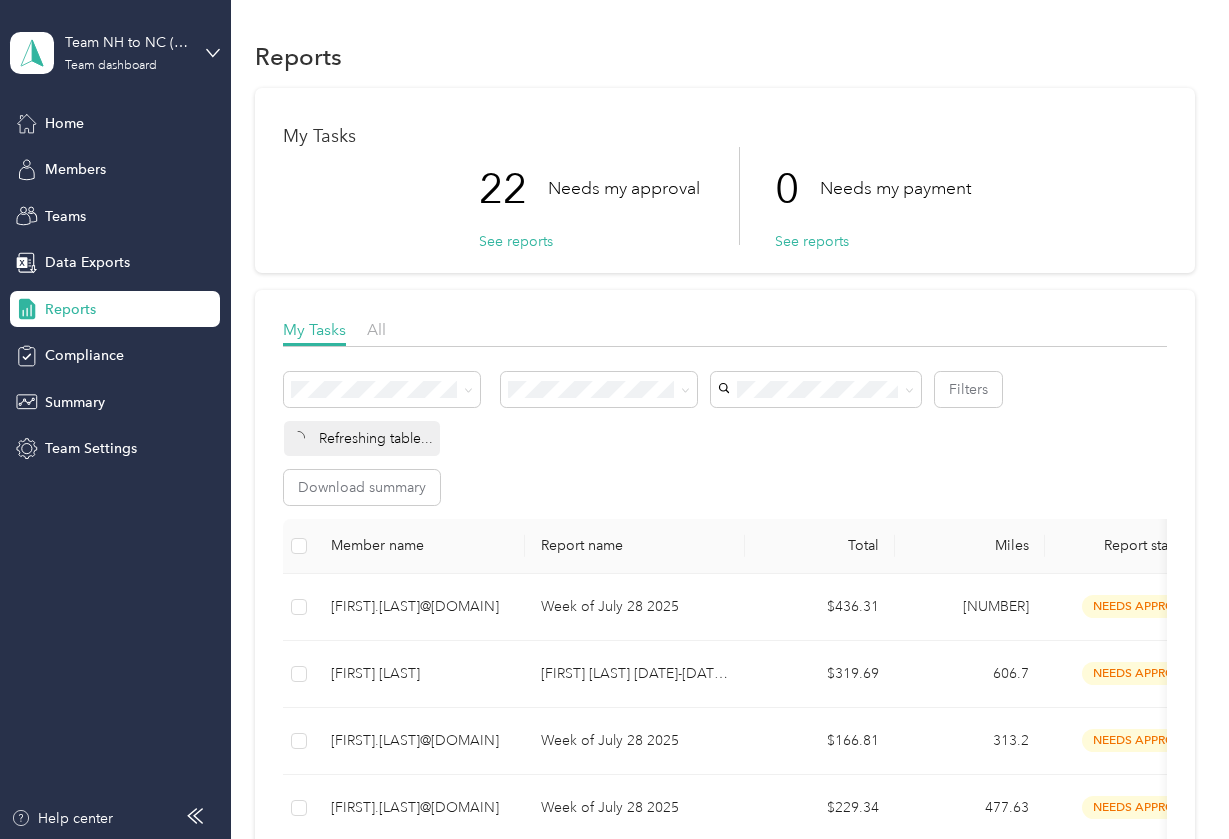 scroll, scrollTop: 0, scrollLeft: 0, axis: both 